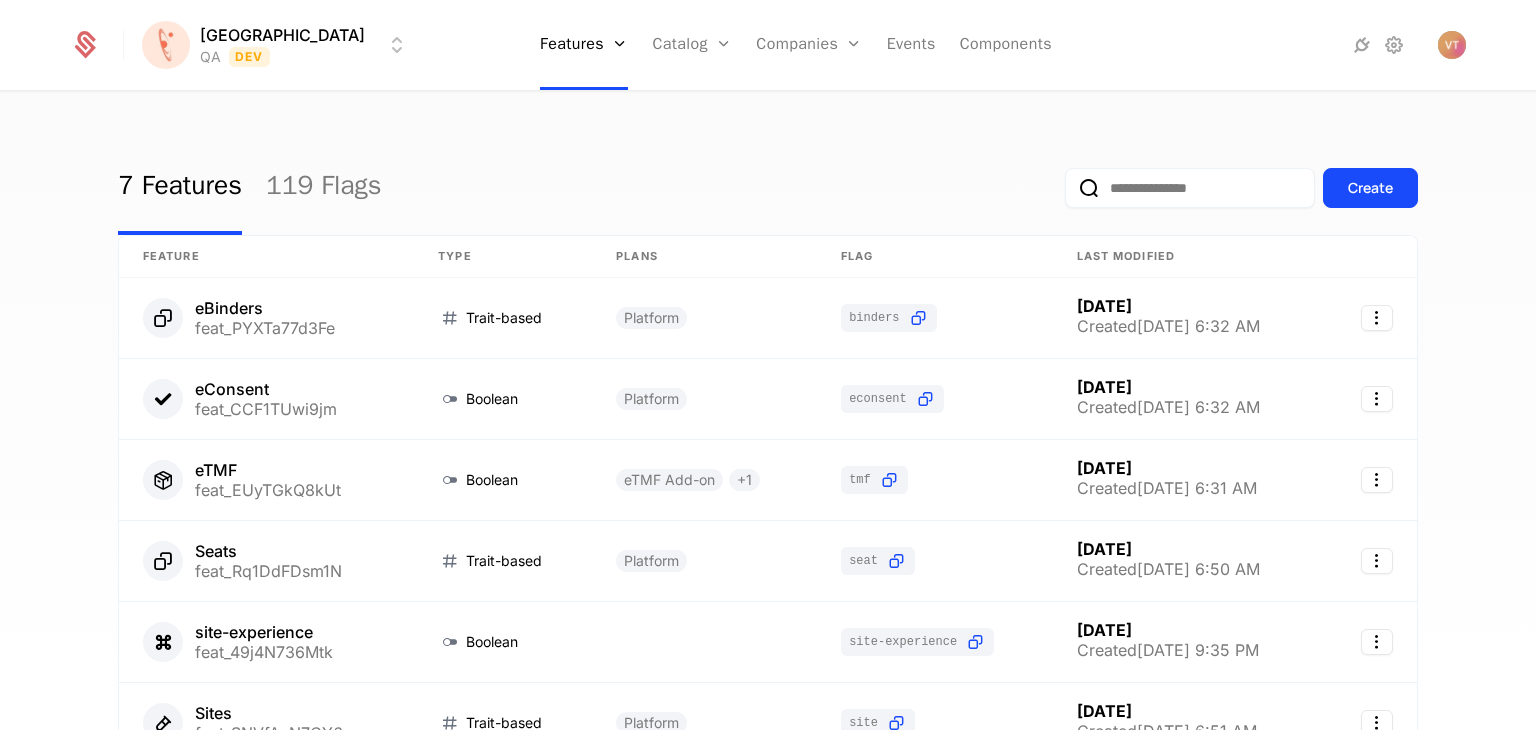 scroll, scrollTop: 0, scrollLeft: 0, axis: both 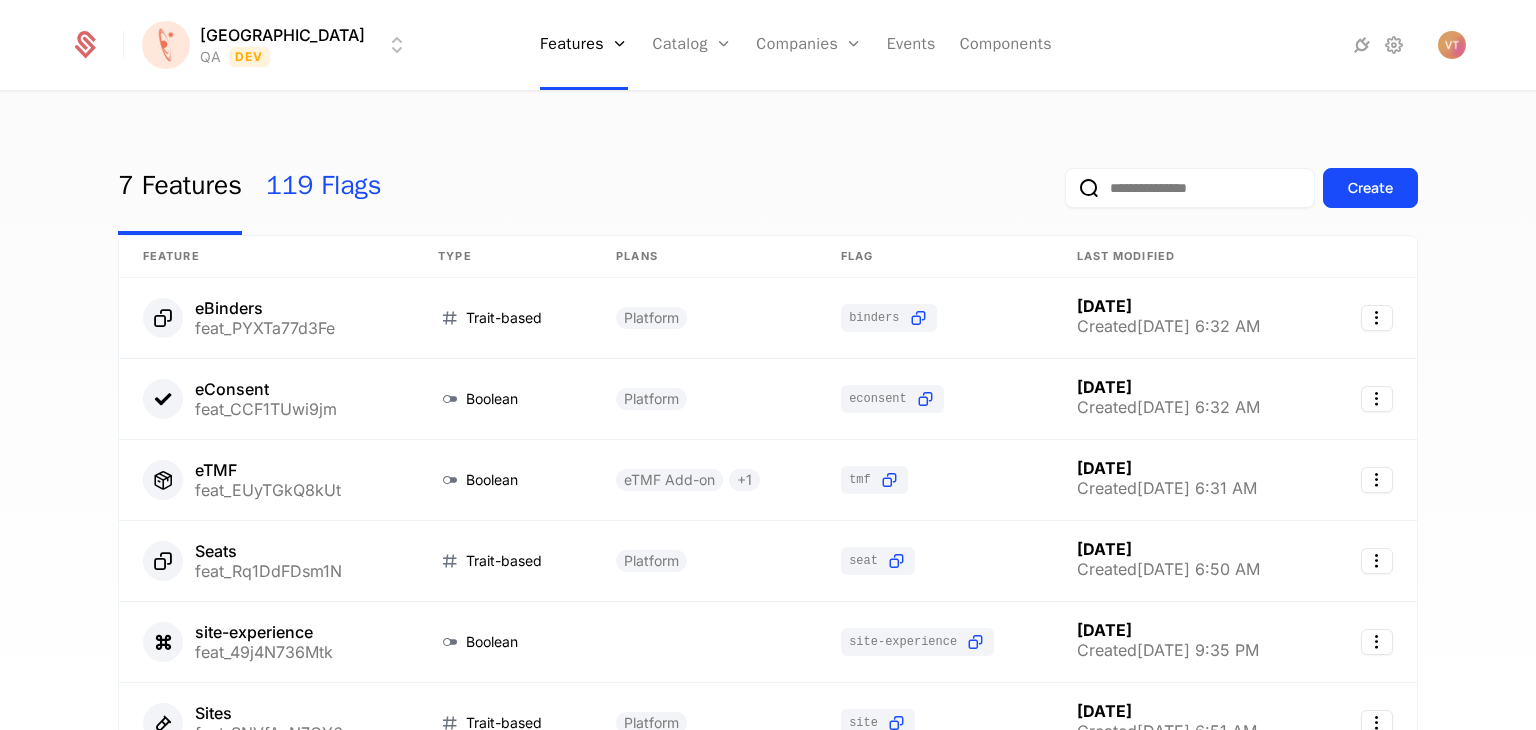 click on "119 Flags" at bounding box center [324, 188] 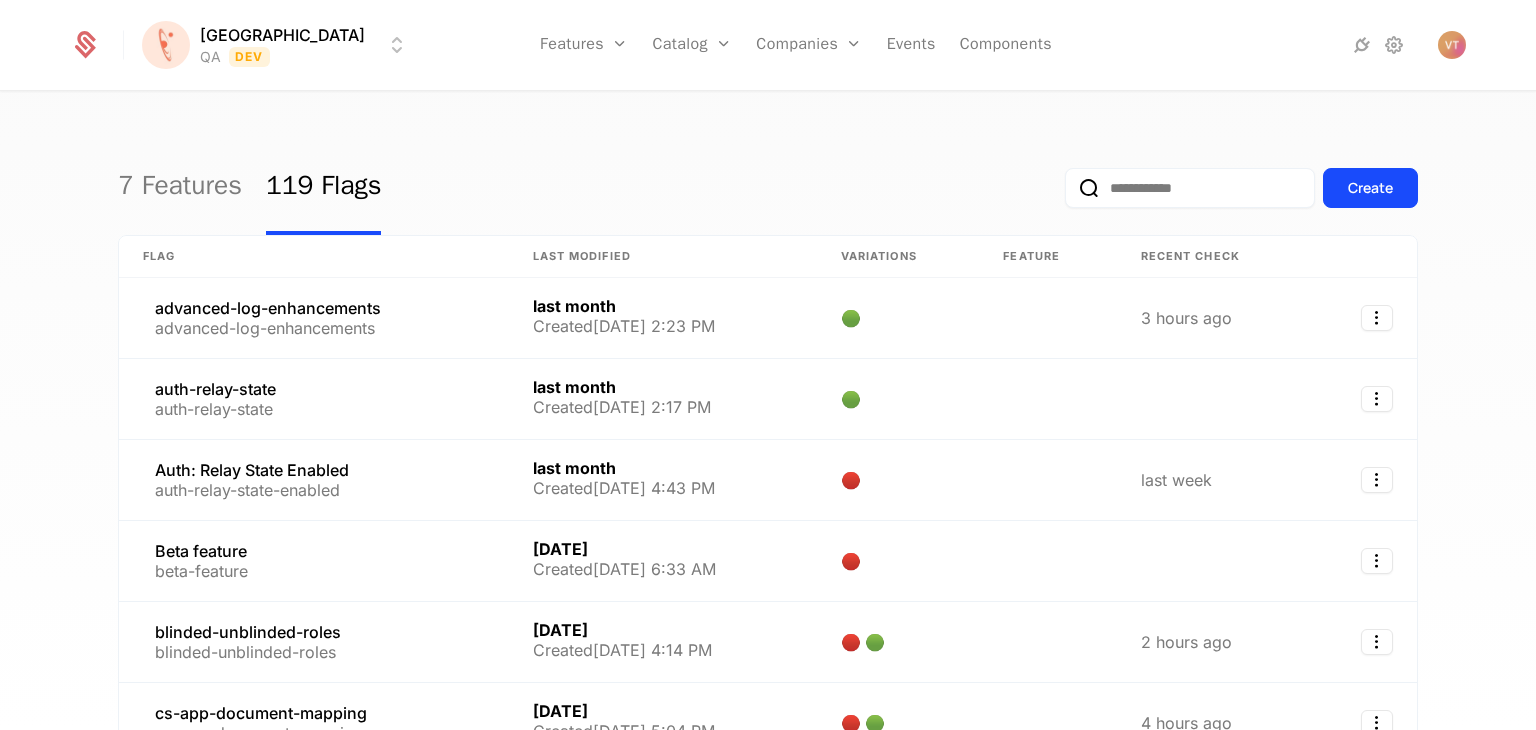 click at bounding box center (1190, 188) 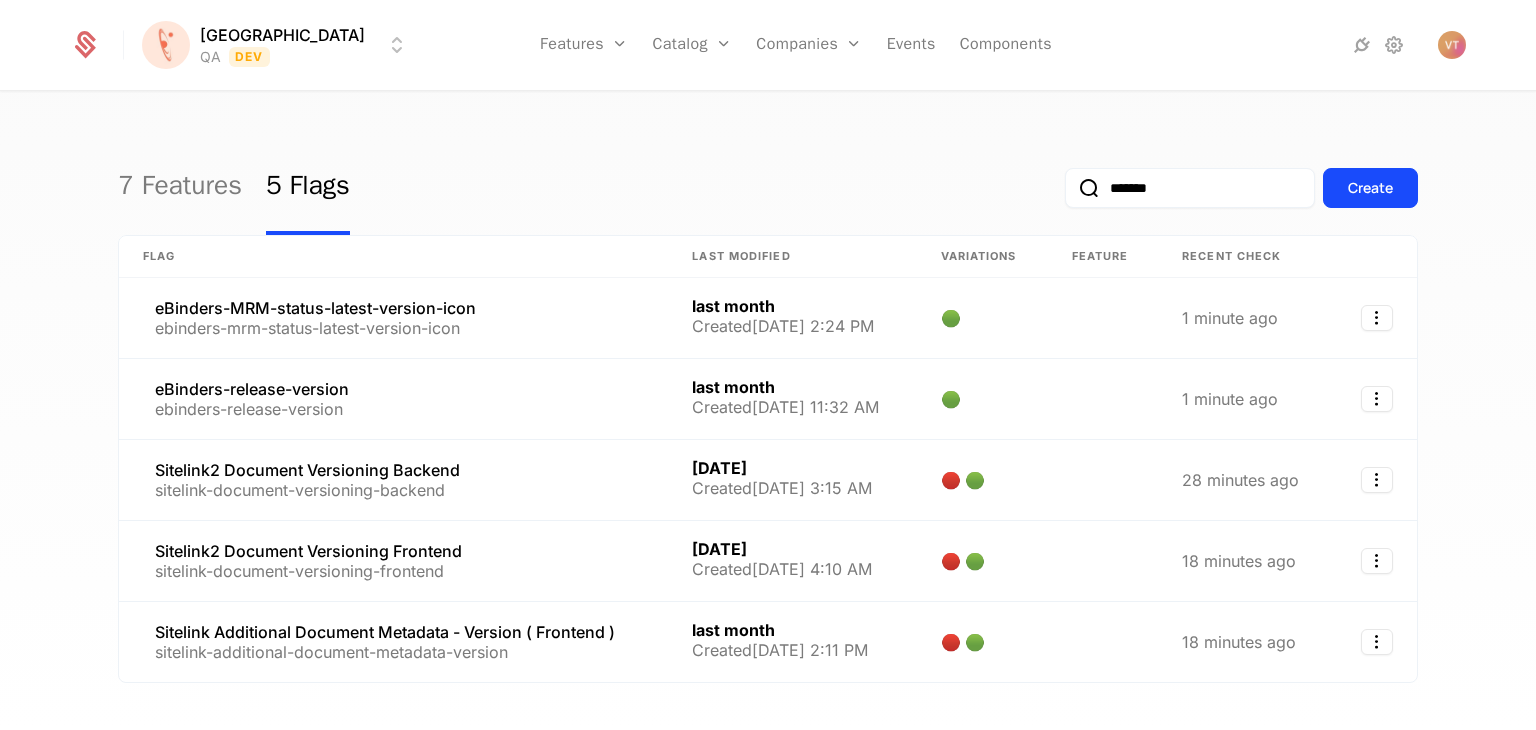 type on "*******" 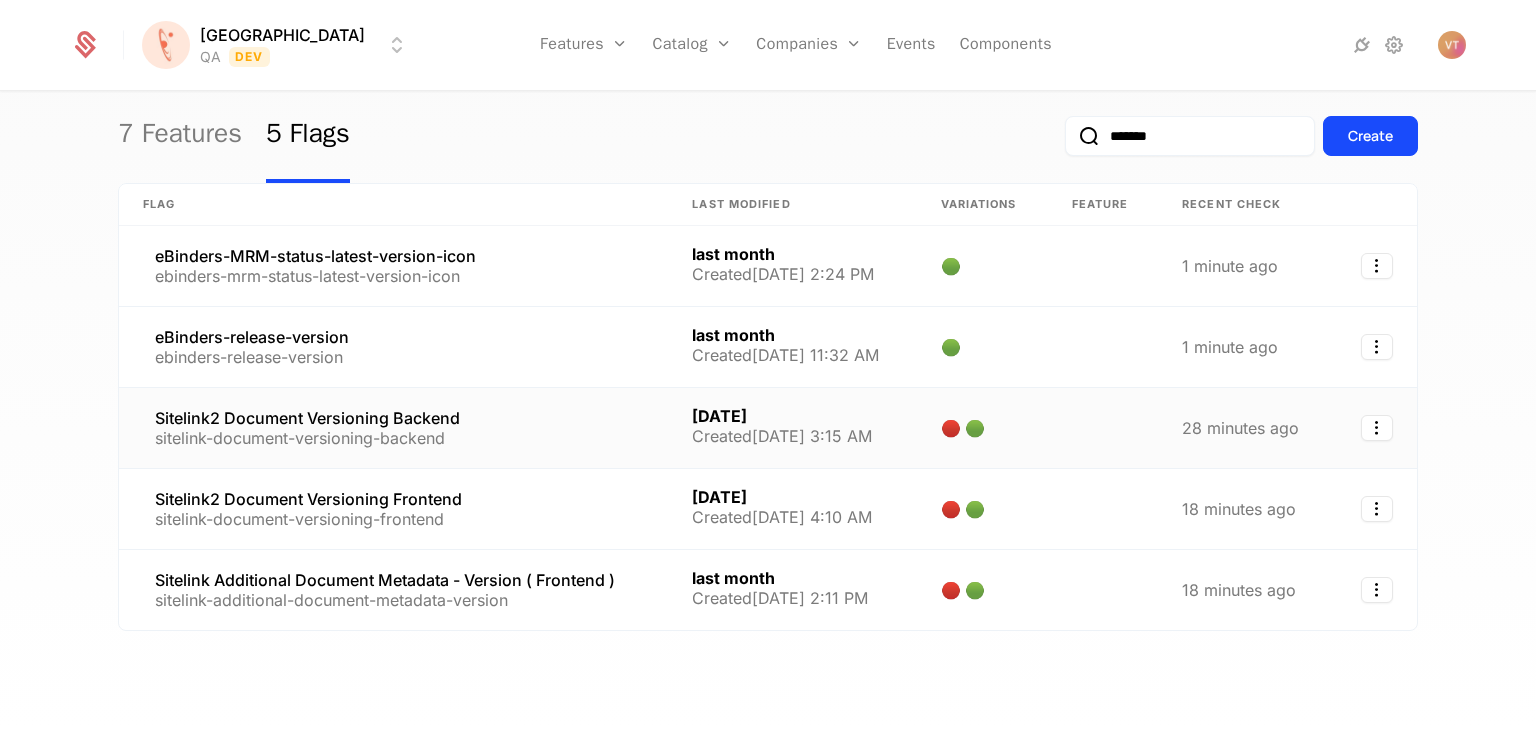 click on "Sitelink2 Document Versioning Backend" at bounding box center (307, 418) 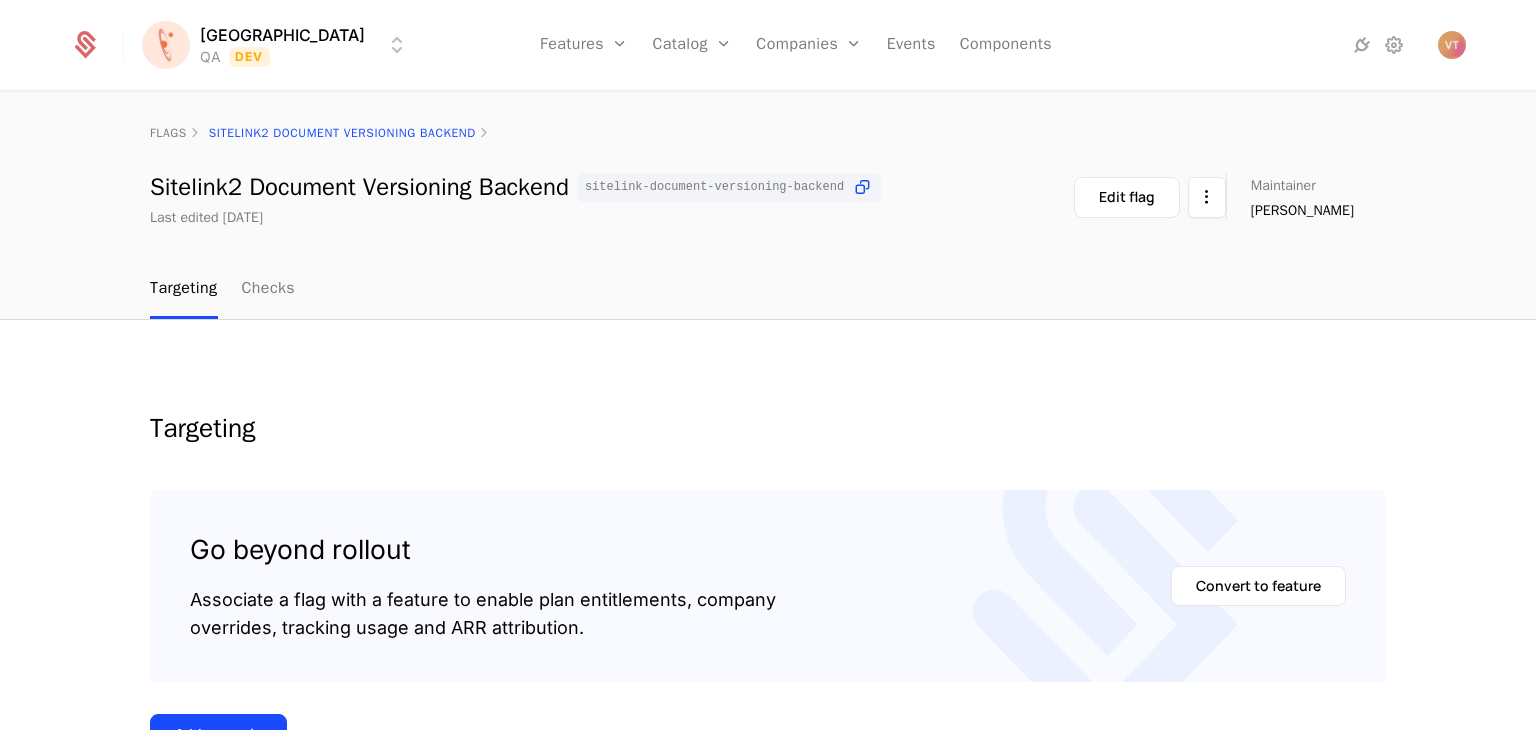 click on "[PERSON_NAME] QA Dev Features Features Flags Catalog Plans Add Ons Configuration Companies Companies Users Events Components flags Sitelink2 Document Versioning Backend Sitelink2 Document Versioning Backend sitelink-document-versioning-backend Last edited [DATE] Edit flag Maintainer [PERSON_NAME] Targeting Checks Targeting Go beyond rollout Associate a flag with a feature to enable plan entitlements, company overrides, tracking usage and ARR attribution. Convert to feature Add new rule Default Rule ELSE Value 🟢  True
Best Viewed on Desktop You're currently viewing this on a  mobile device . For the best experience,   we recommend using a desktop or larger screens , as the application isn't fully optimized for smaller resolutions just yet. Got it" at bounding box center [768, 365] 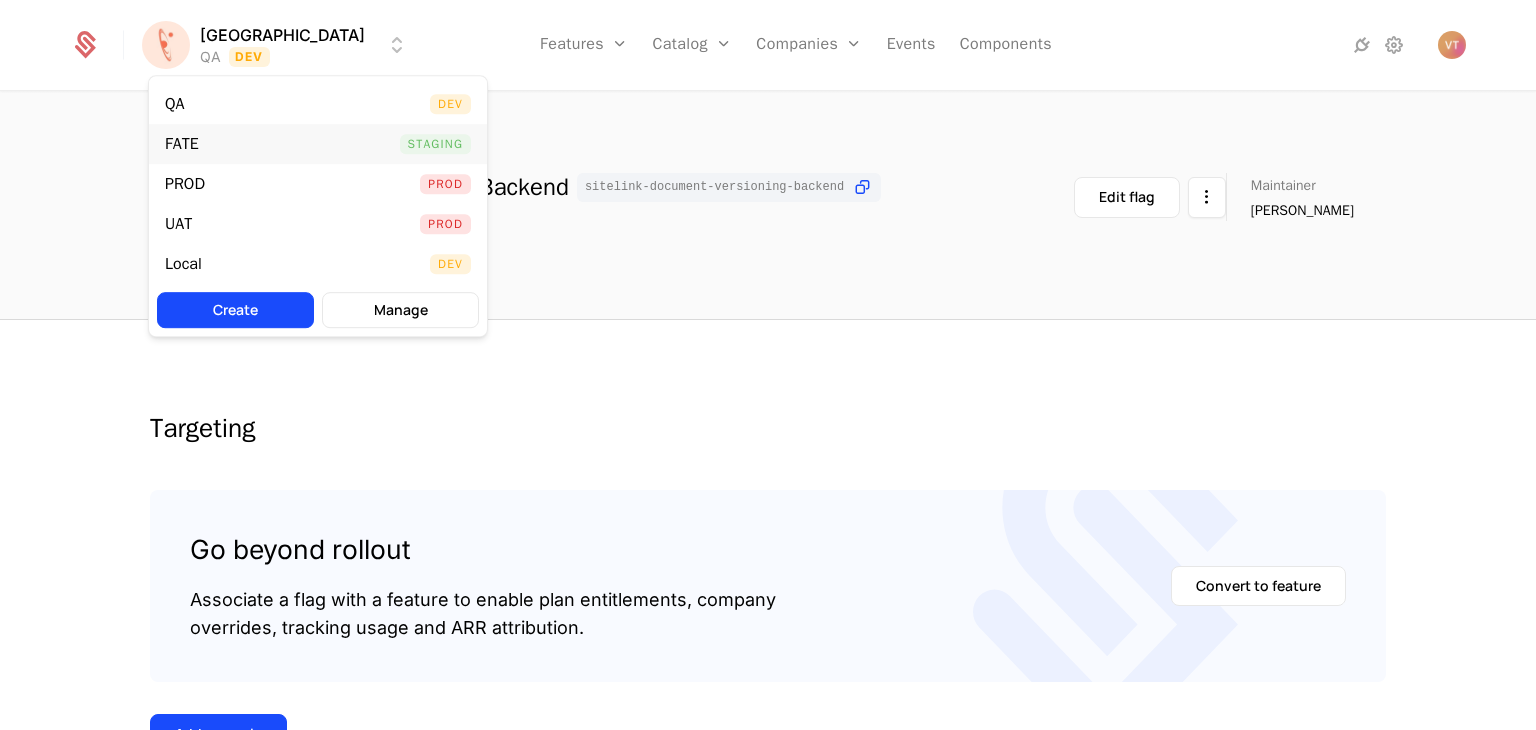 click on "FATE Staging" at bounding box center [318, 144] 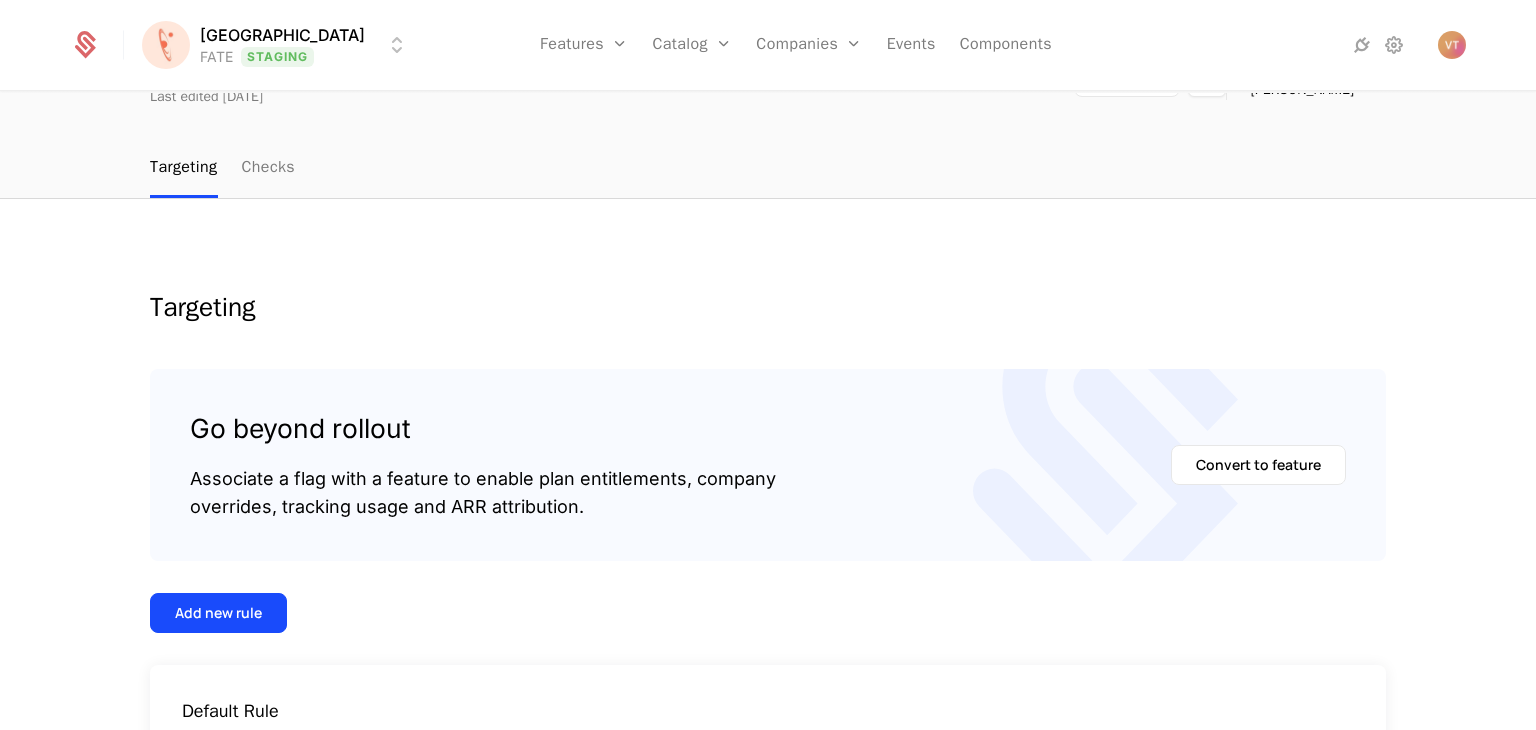 scroll, scrollTop: 334, scrollLeft: 0, axis: vertical 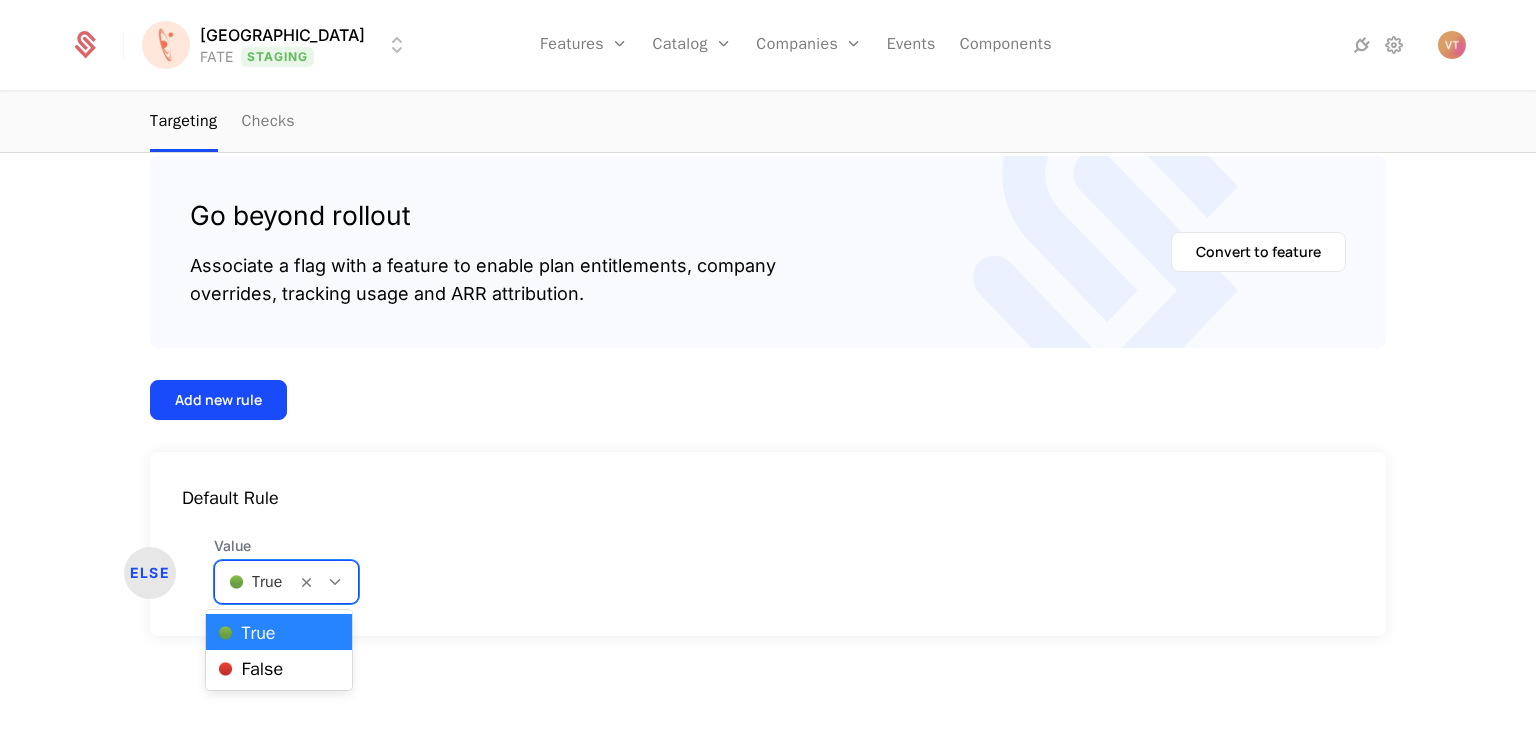 click at bounding box center [335, 582] 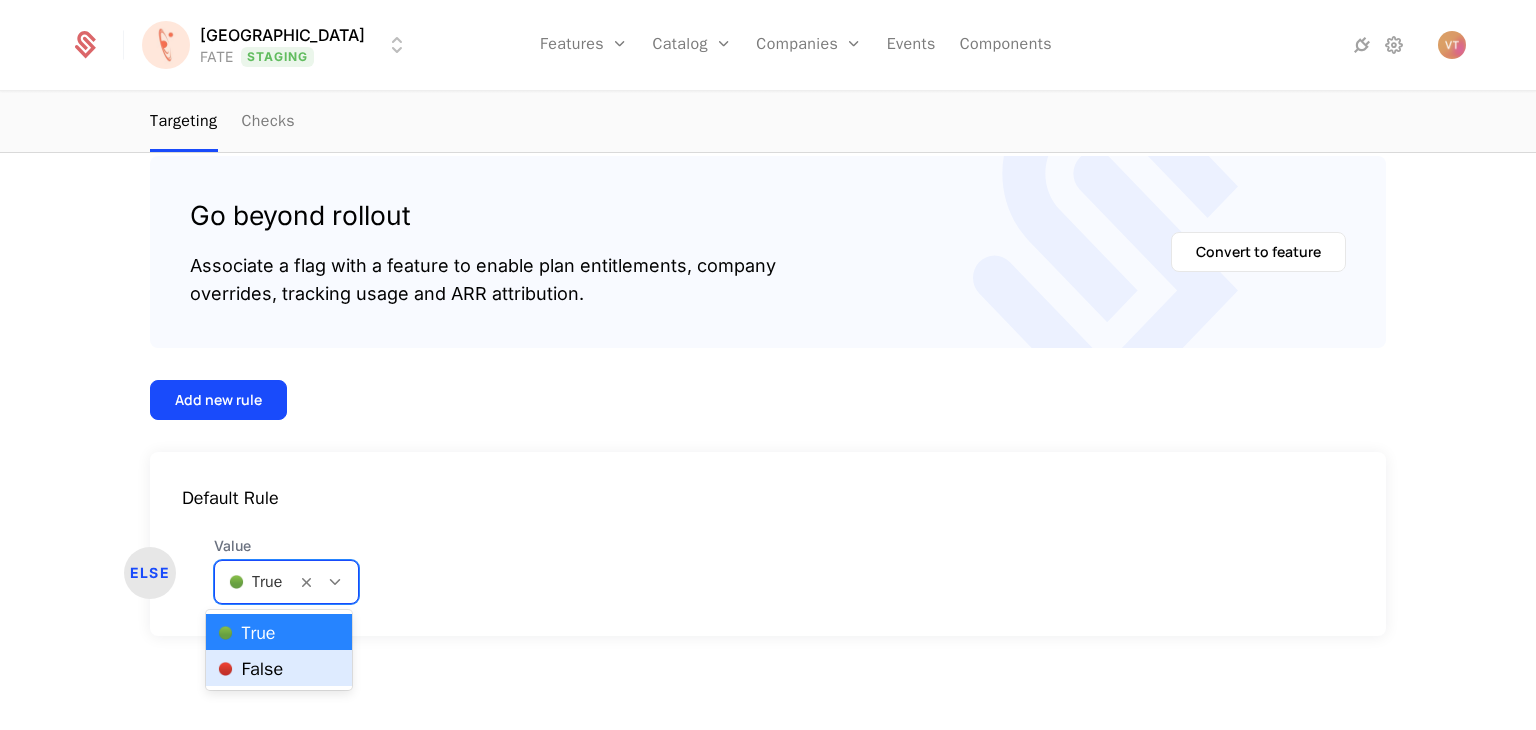 click on "🔴  False" at bounding box center [250, 669] 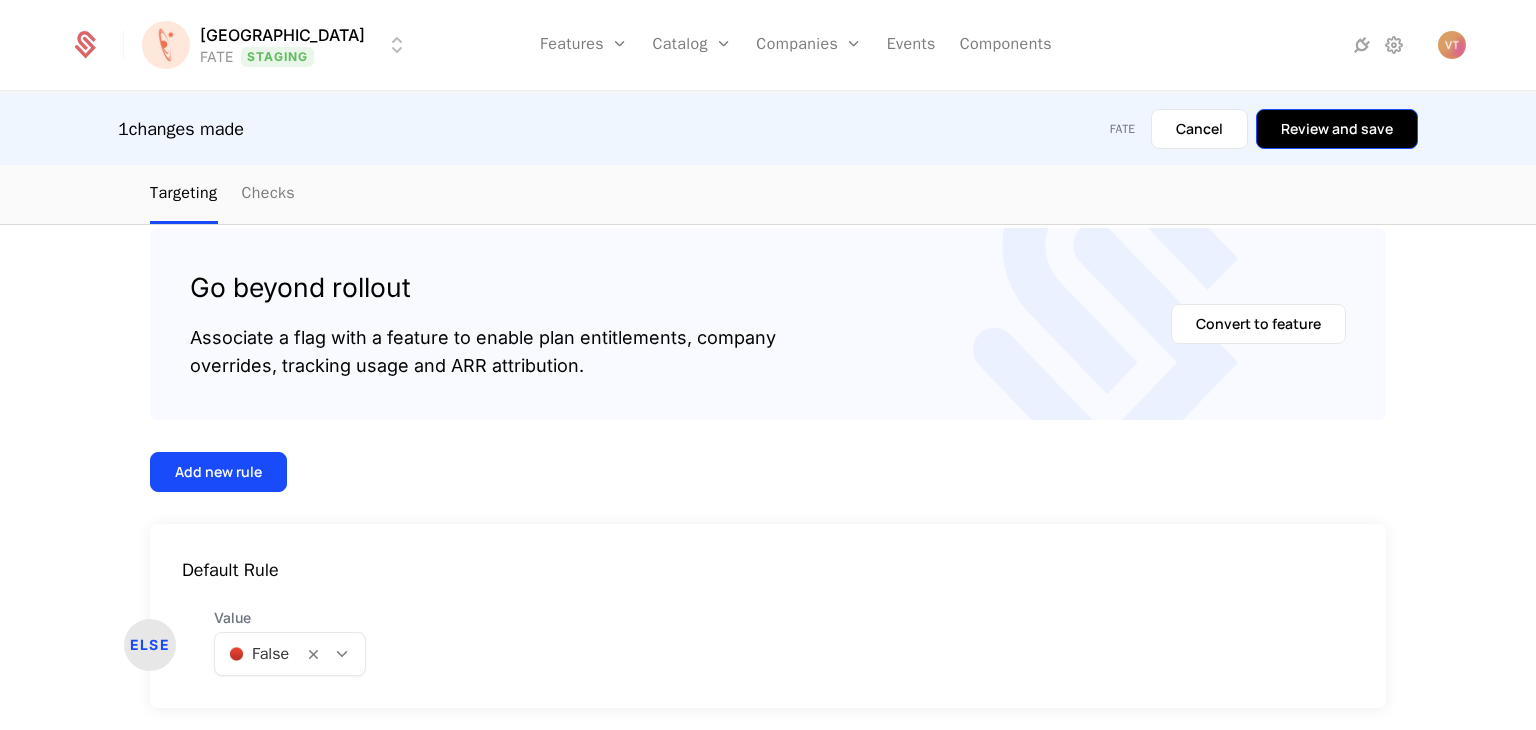 click on "Review and save" at bounding box center [1337, 129] 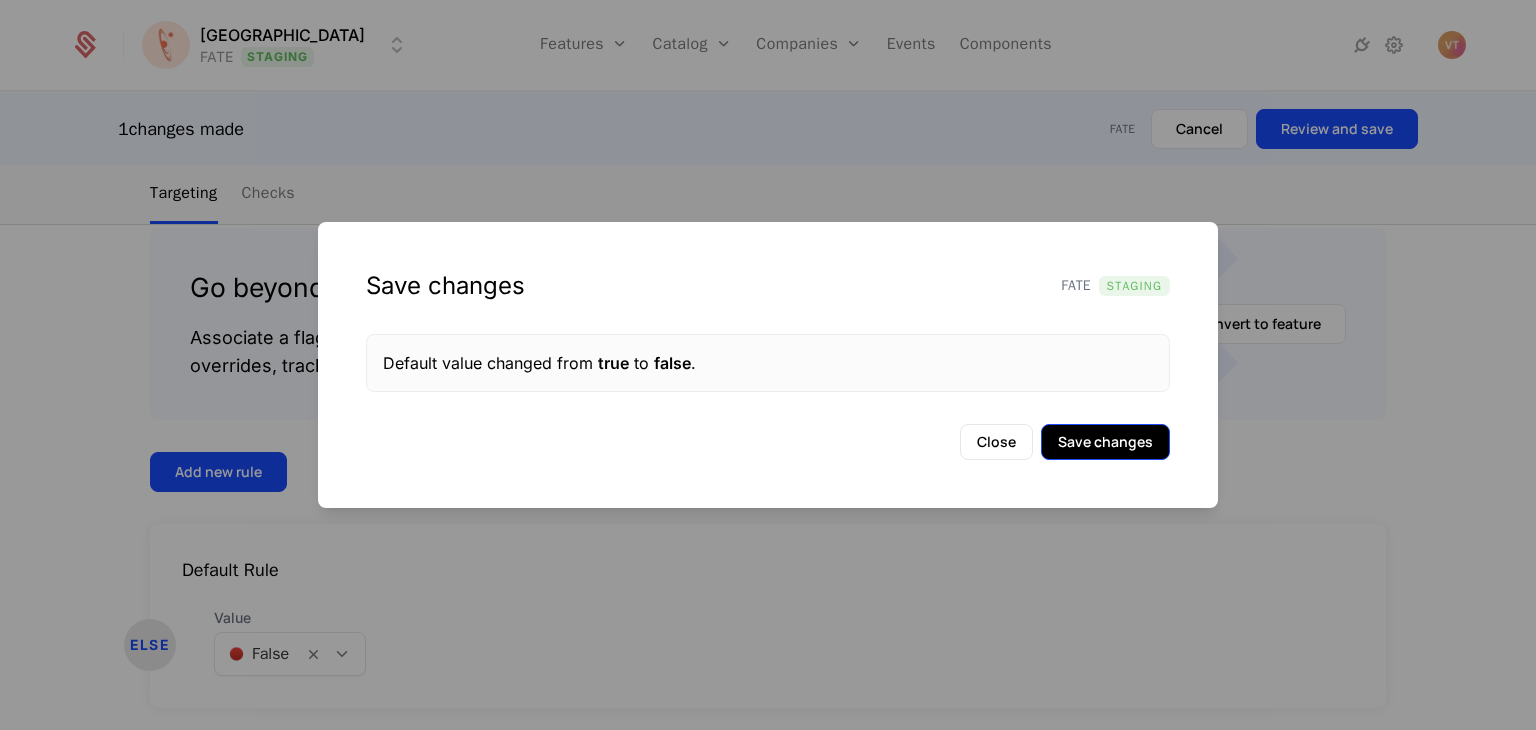 click on "Save changes" at bounding box center (1105, 442) 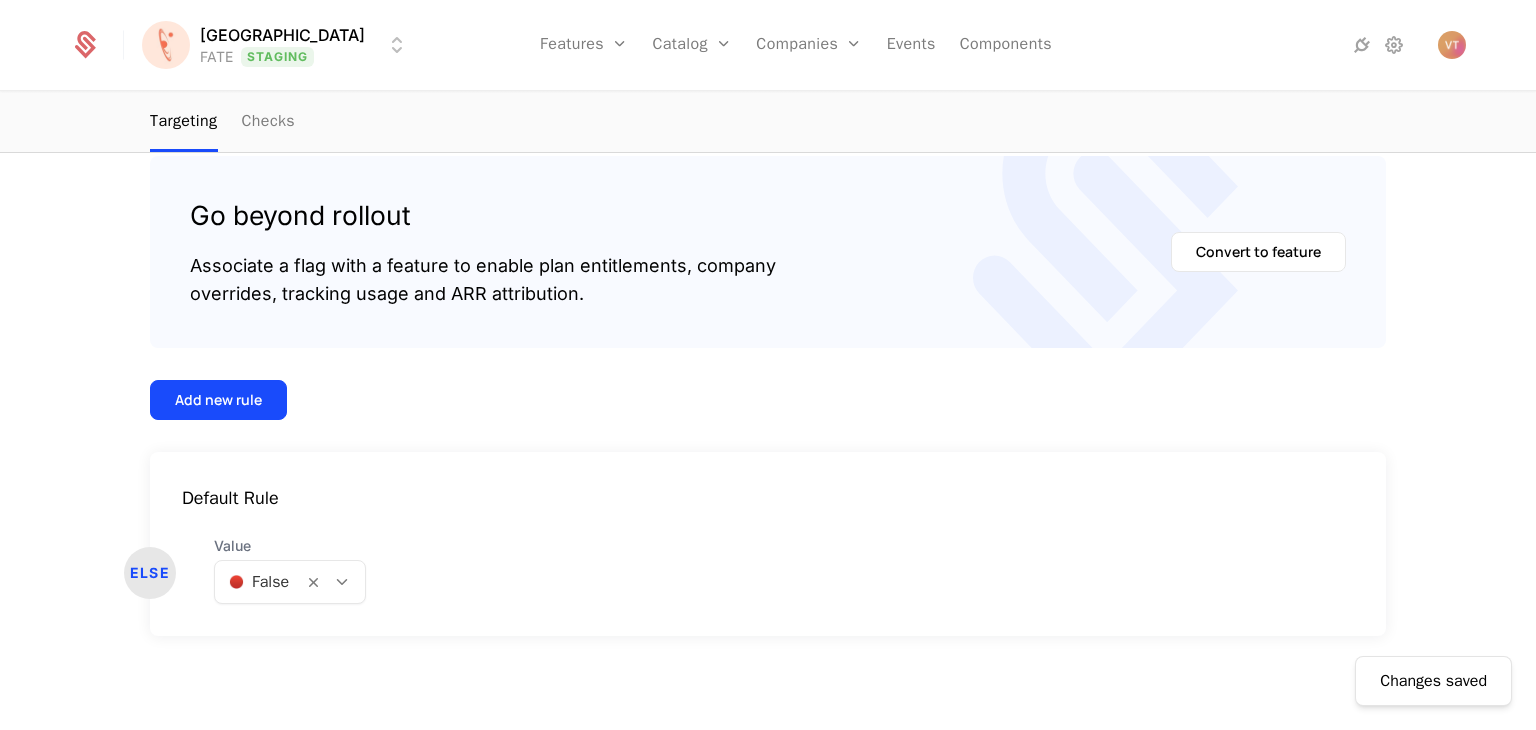 click at bounding box center (342, 582) 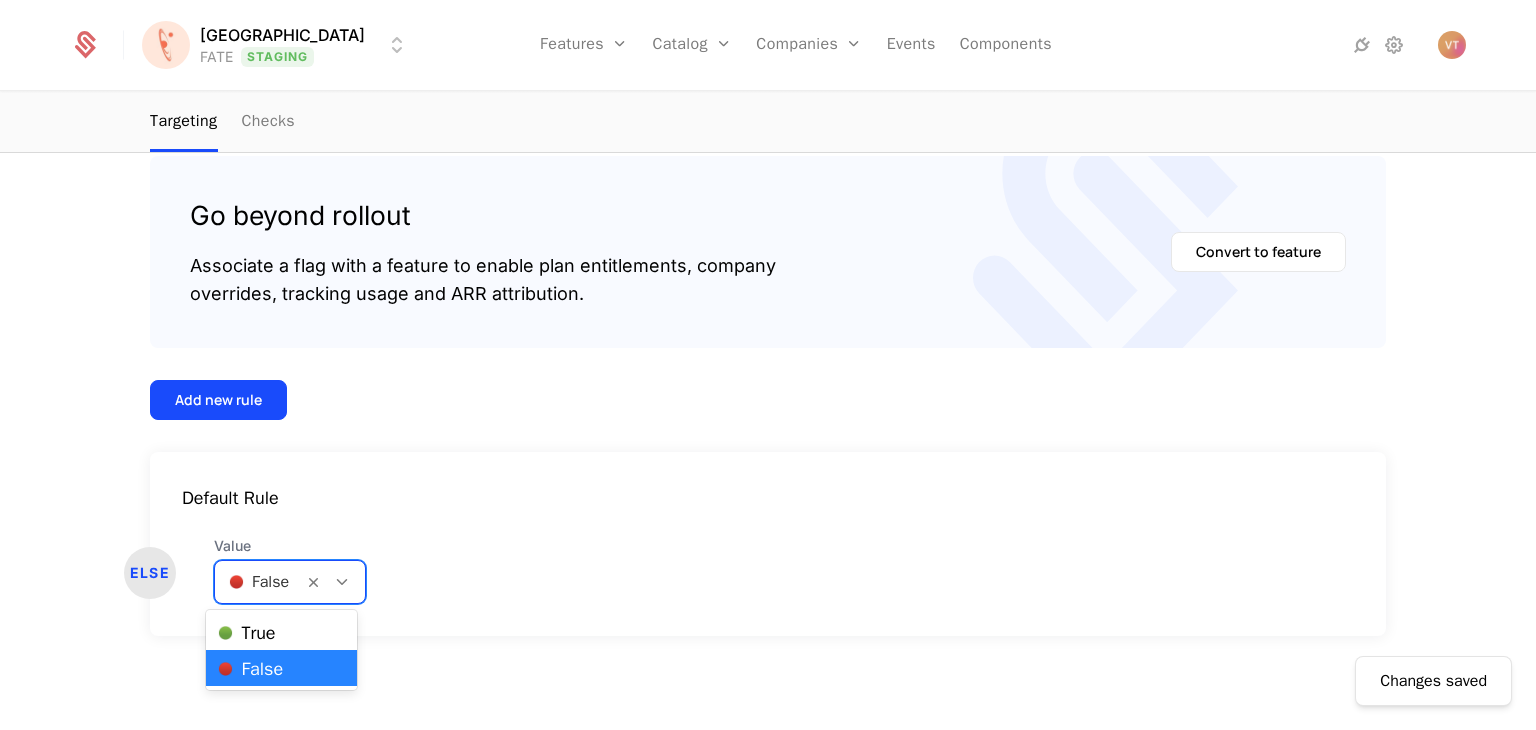 click on "🟢  True" at bounding box center [281, 632] 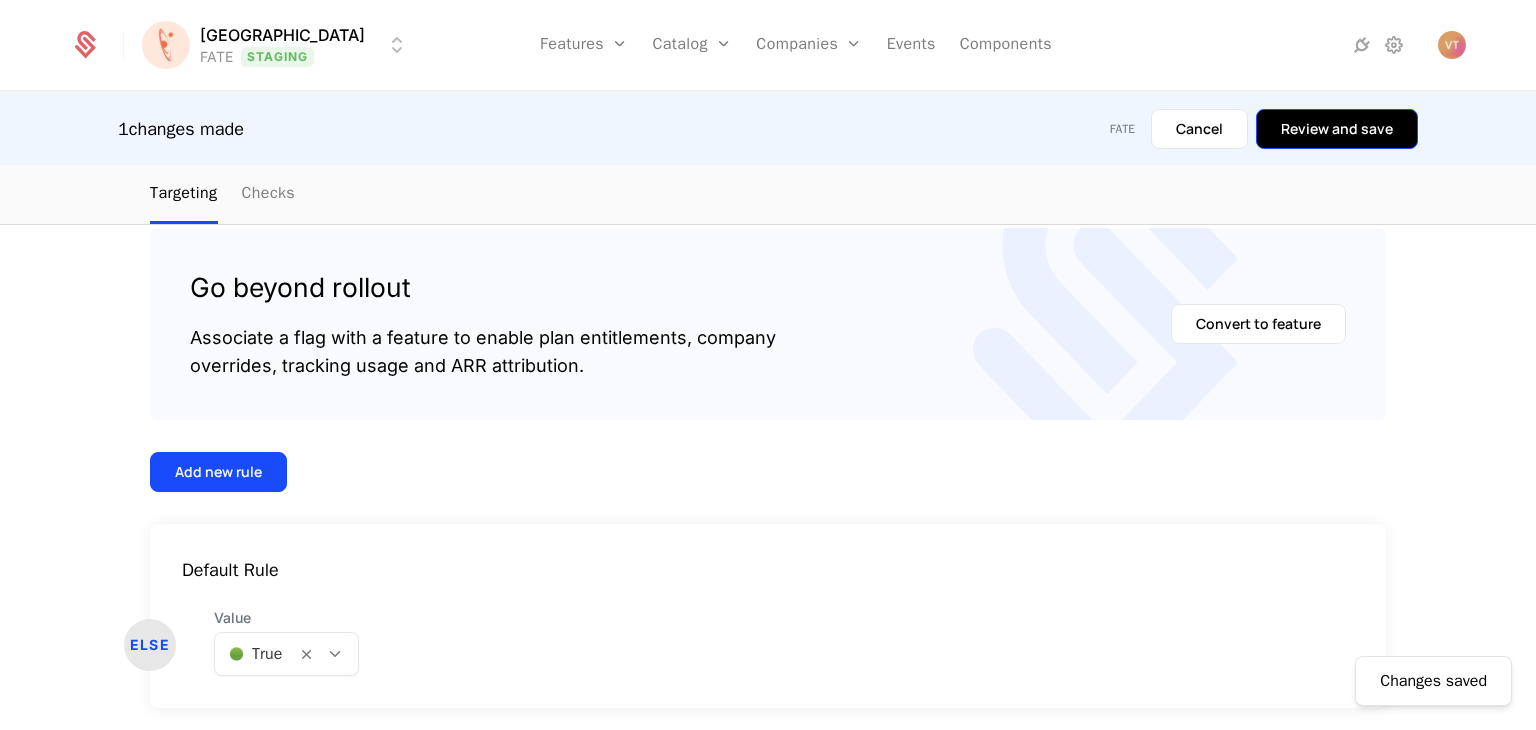 click on "Review and save" at bounding box center [1337, 129] 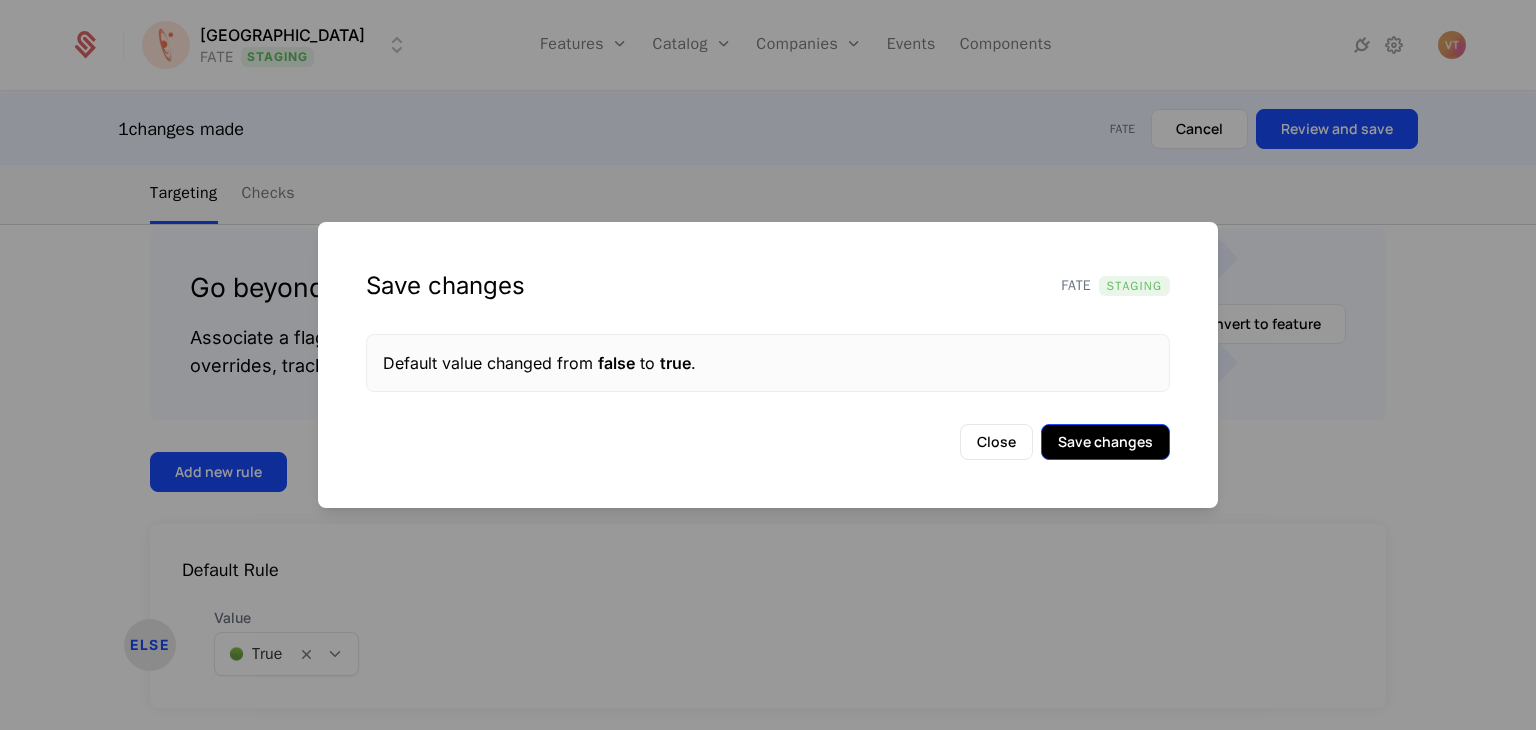click on "Save changes" at bounding box center (1105, 442) 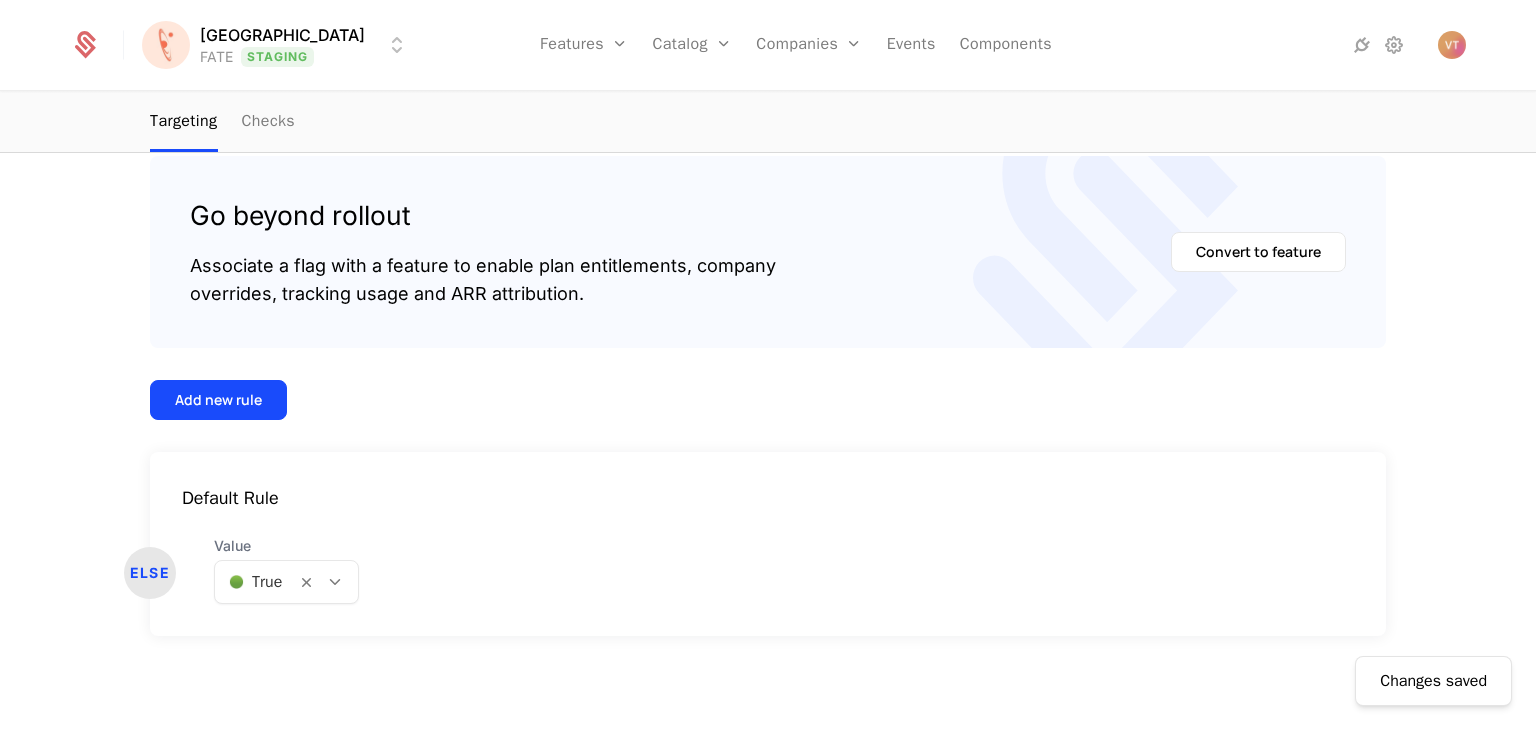 click on "[PERSON_NAME] FATE Staging Features Features Flags Catalog Plans Add Ons Configuration Companies Companies Users Events Components" at bounding box center (768, 45) 